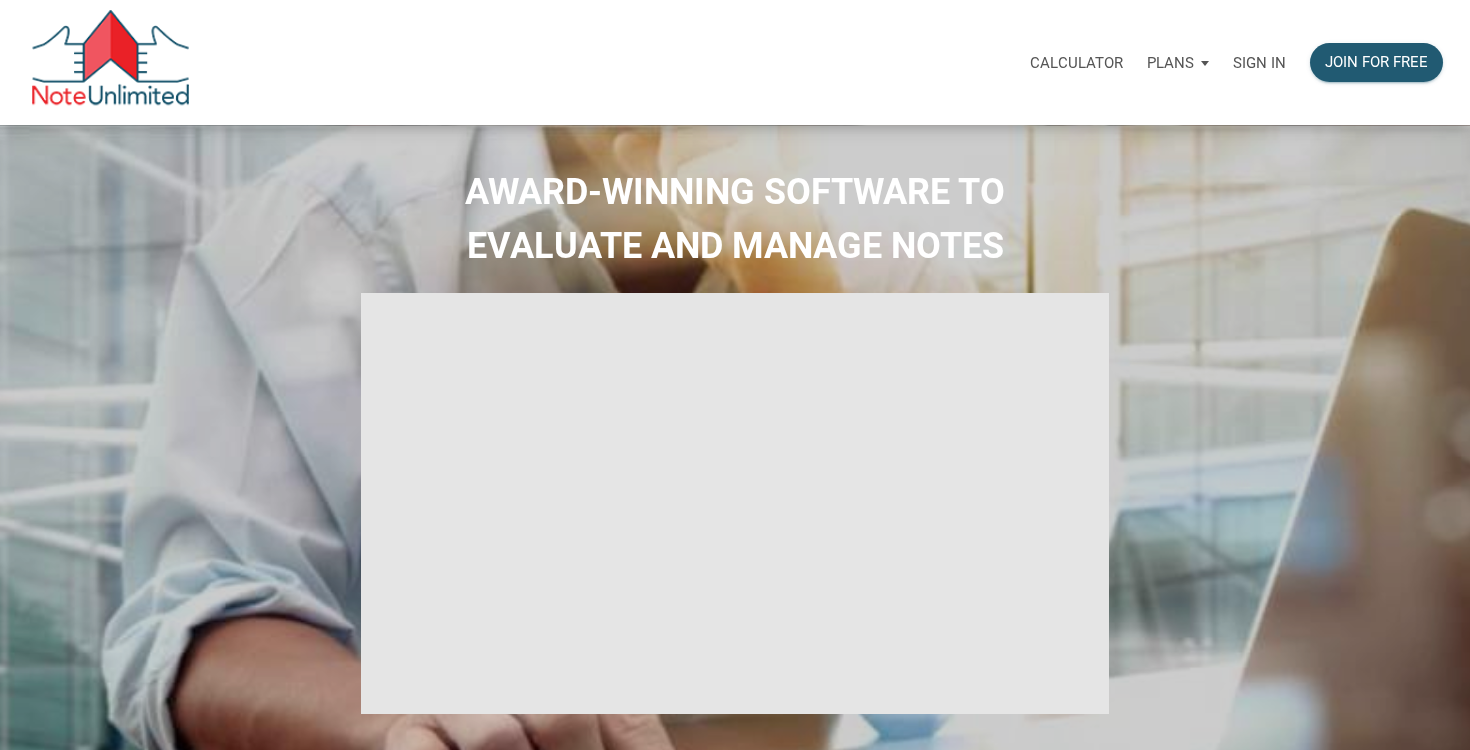 scroll, scrollTop: 0, scrollLeft: 0, axis: both 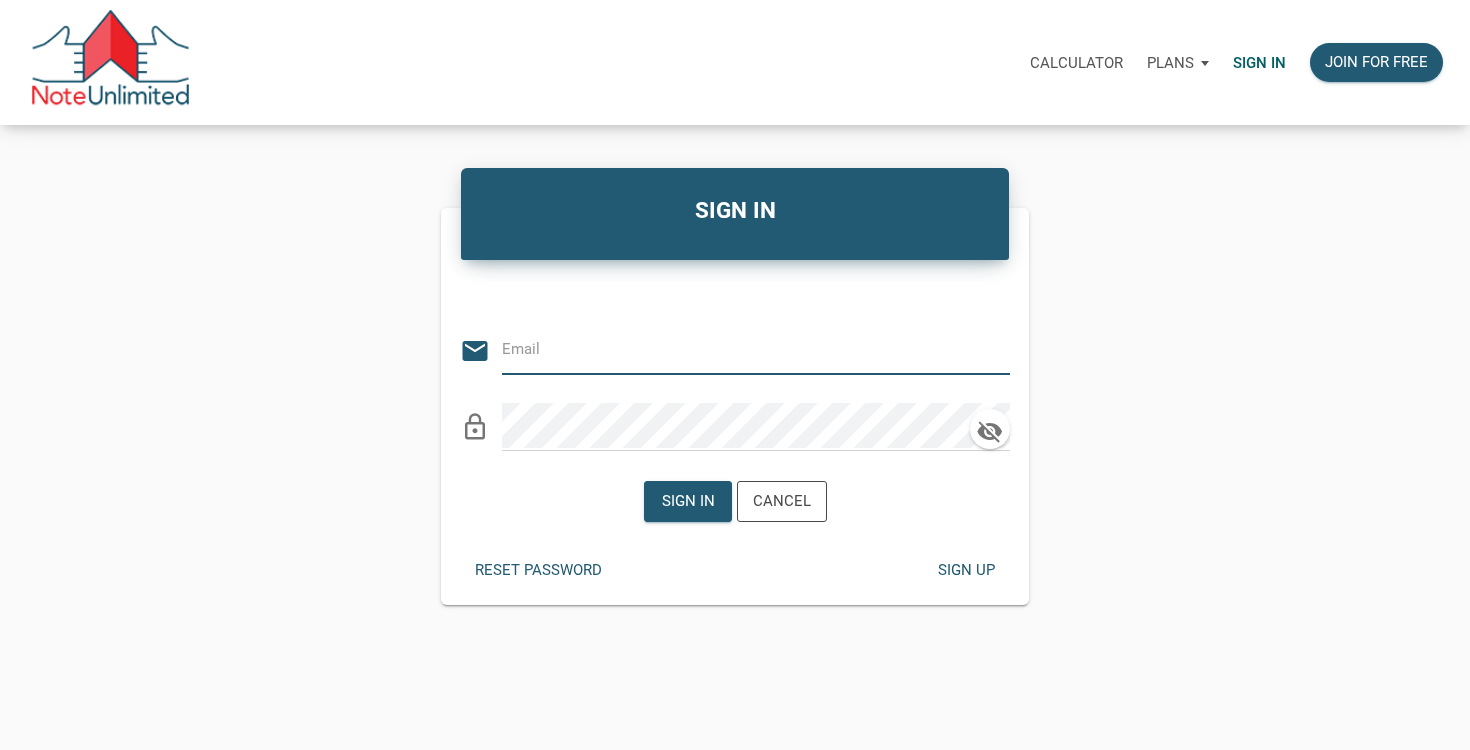 type on "[EMAIL]" 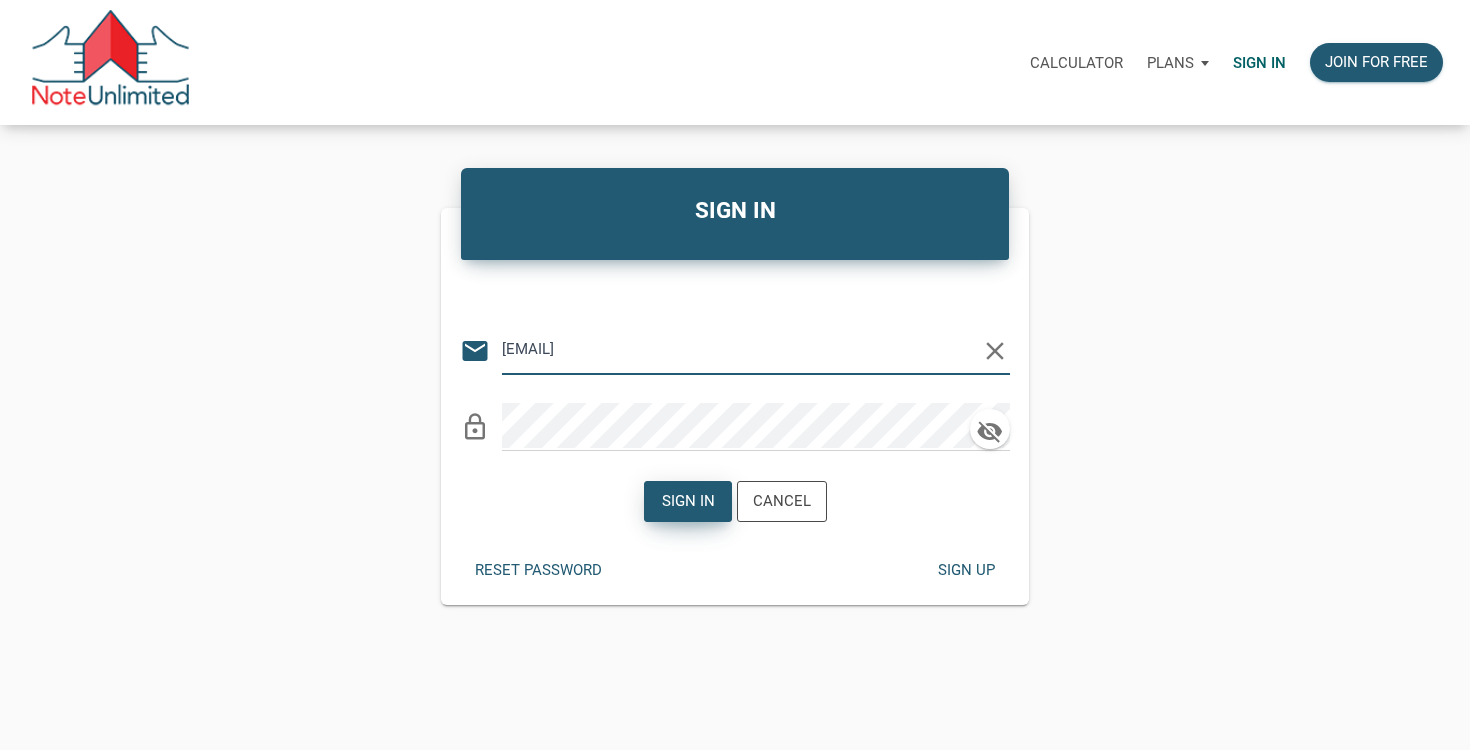 click on "Sign in" at bounding box center [687, 501] 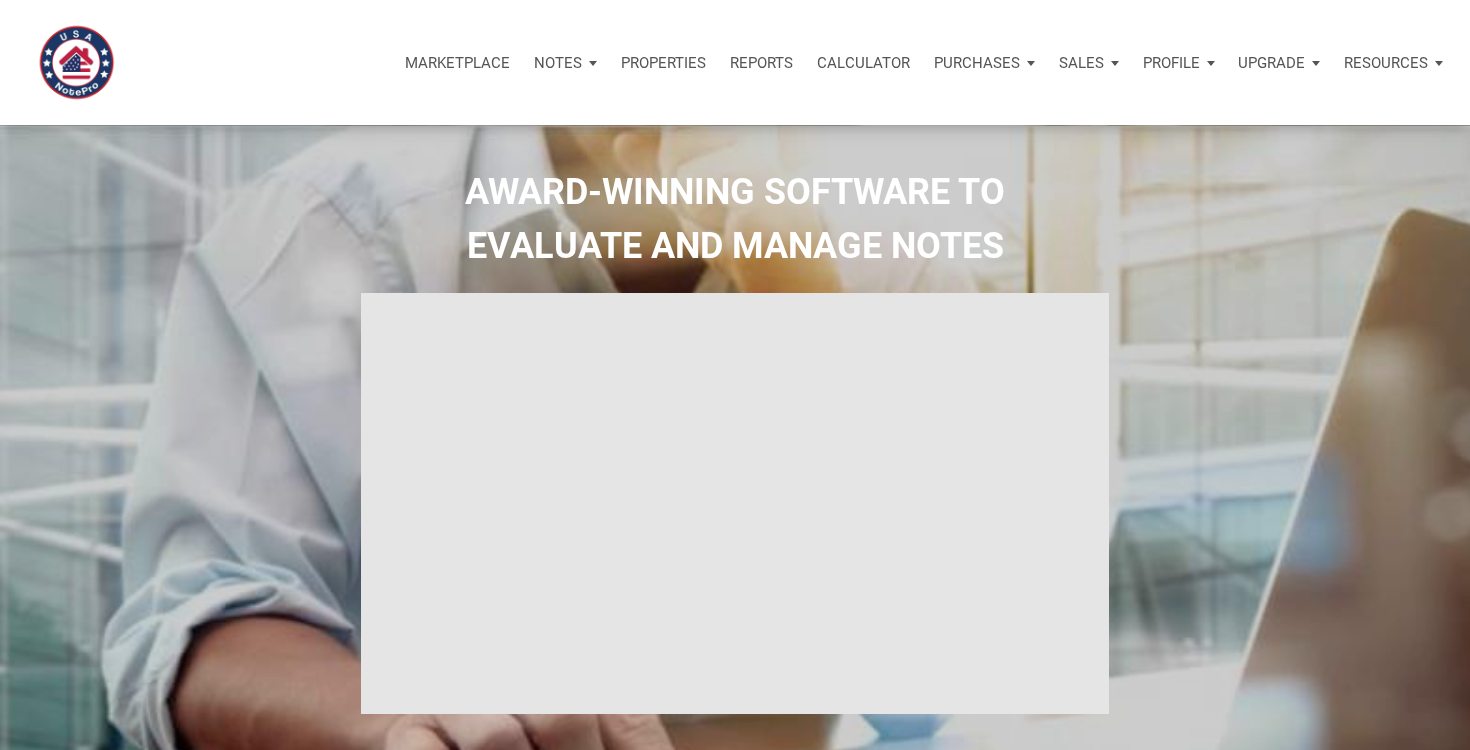 click on "Calculator" at bounding box center [863, 63] 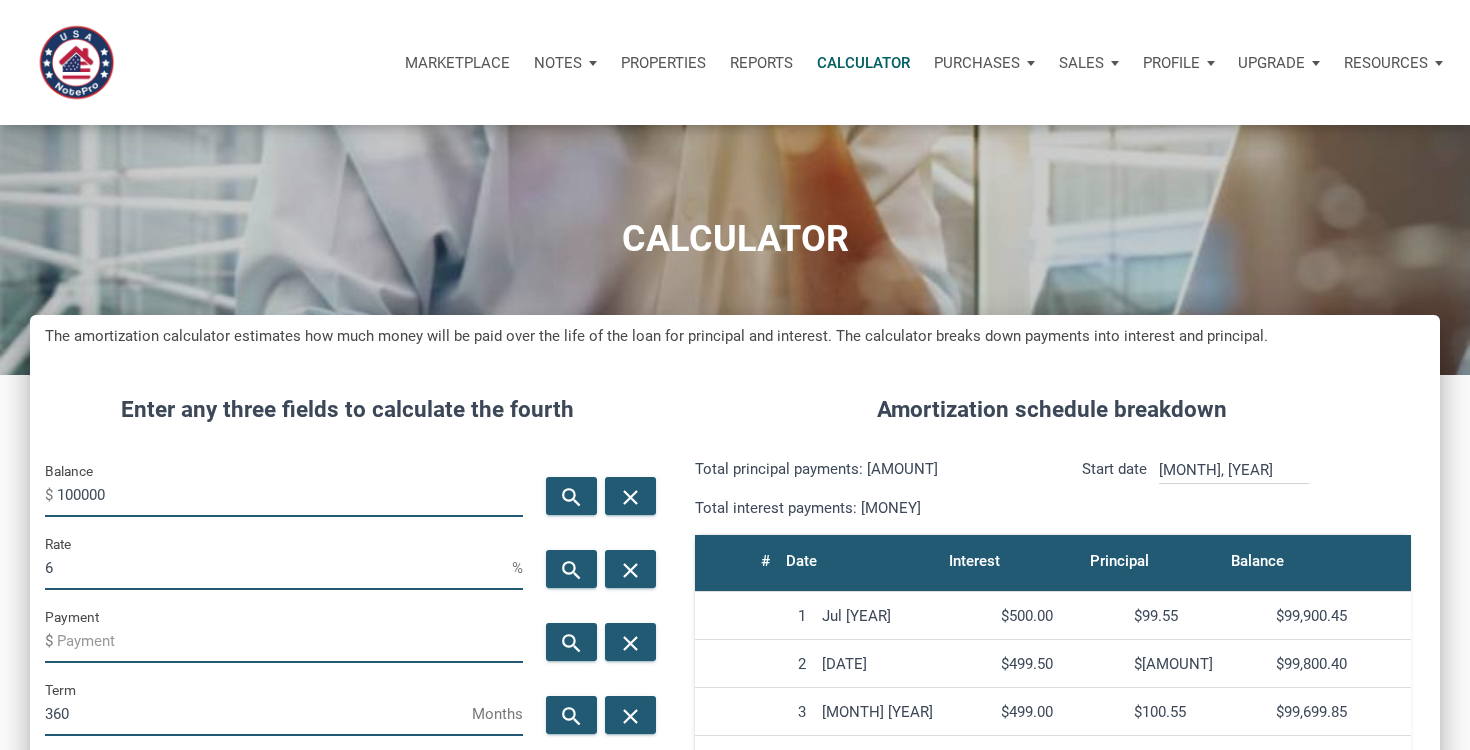 scroll, scrollTop: 999028, scrollLeft: 998590, axis: both 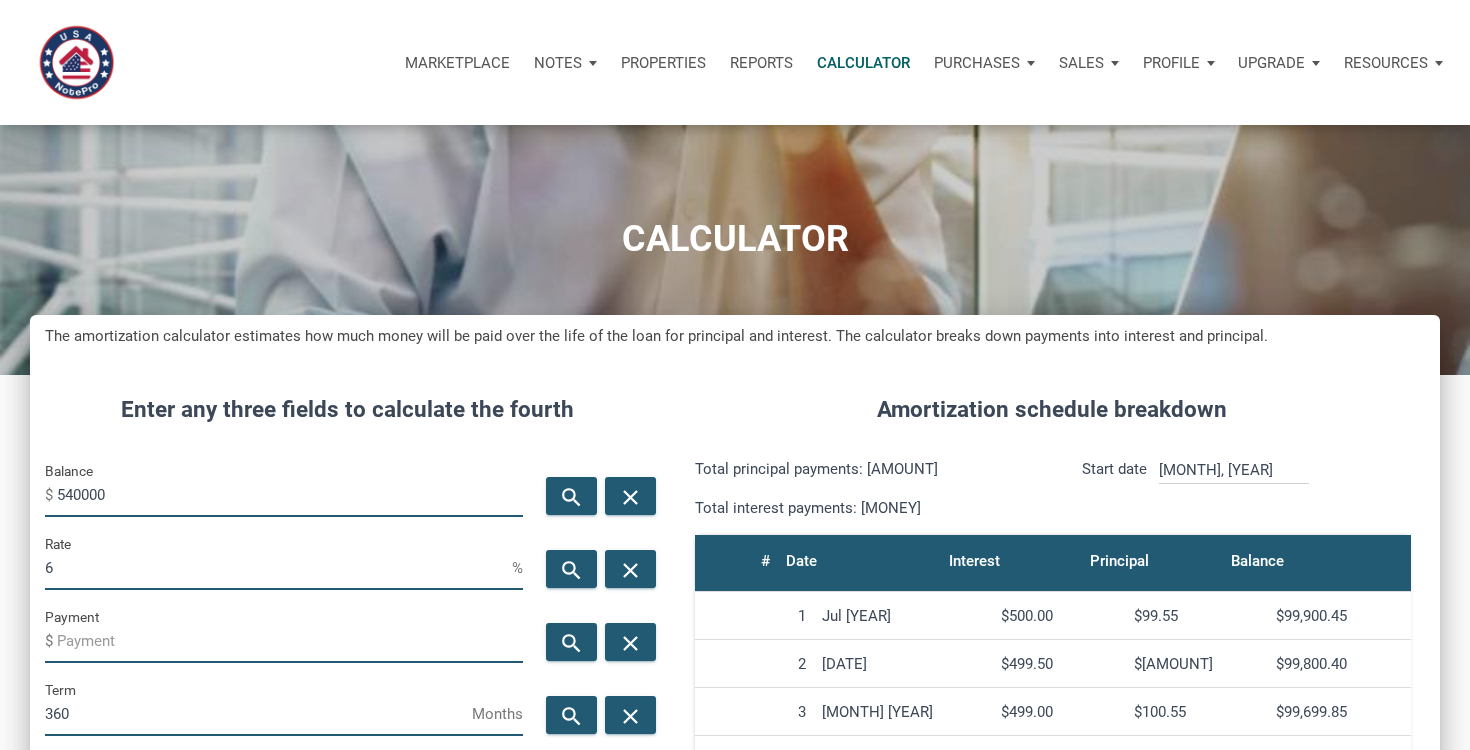type on "540000" 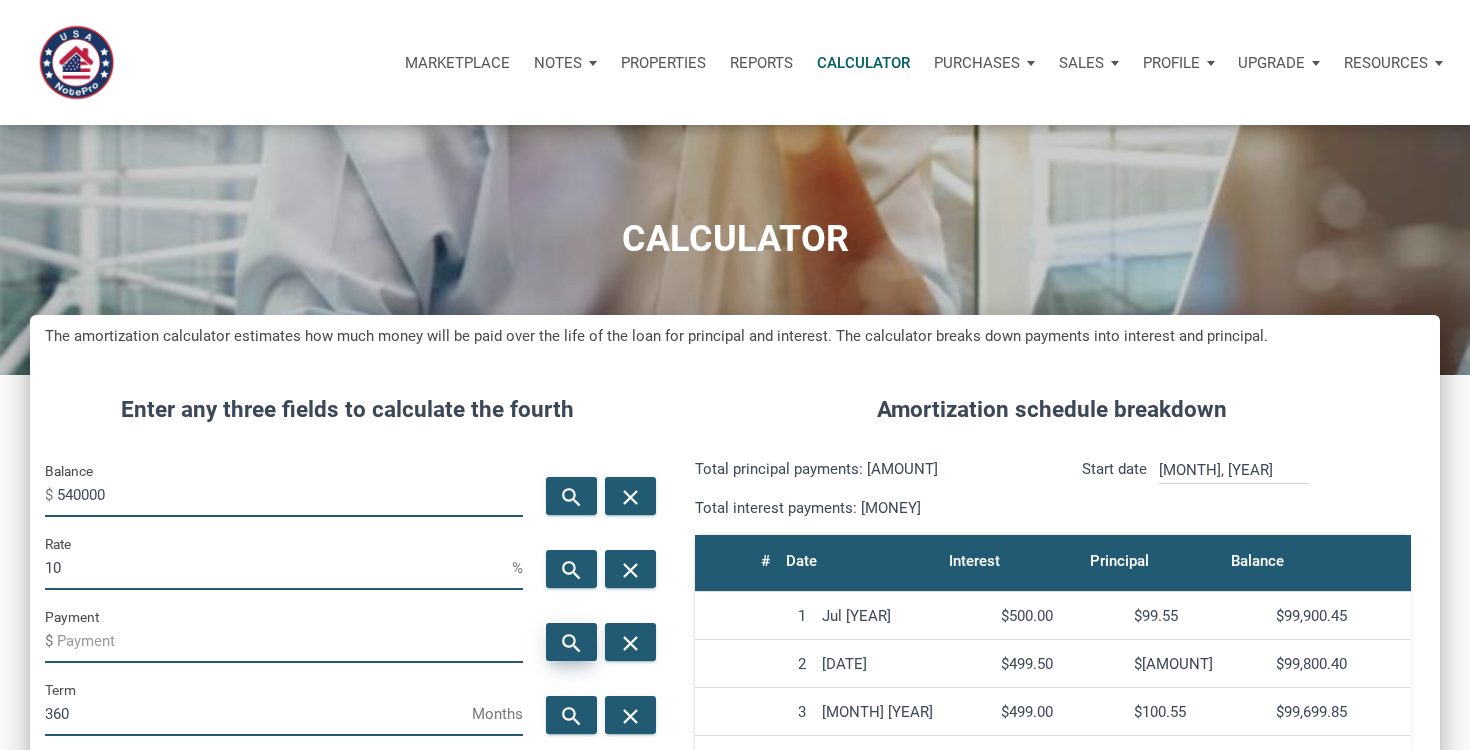 type on "10" 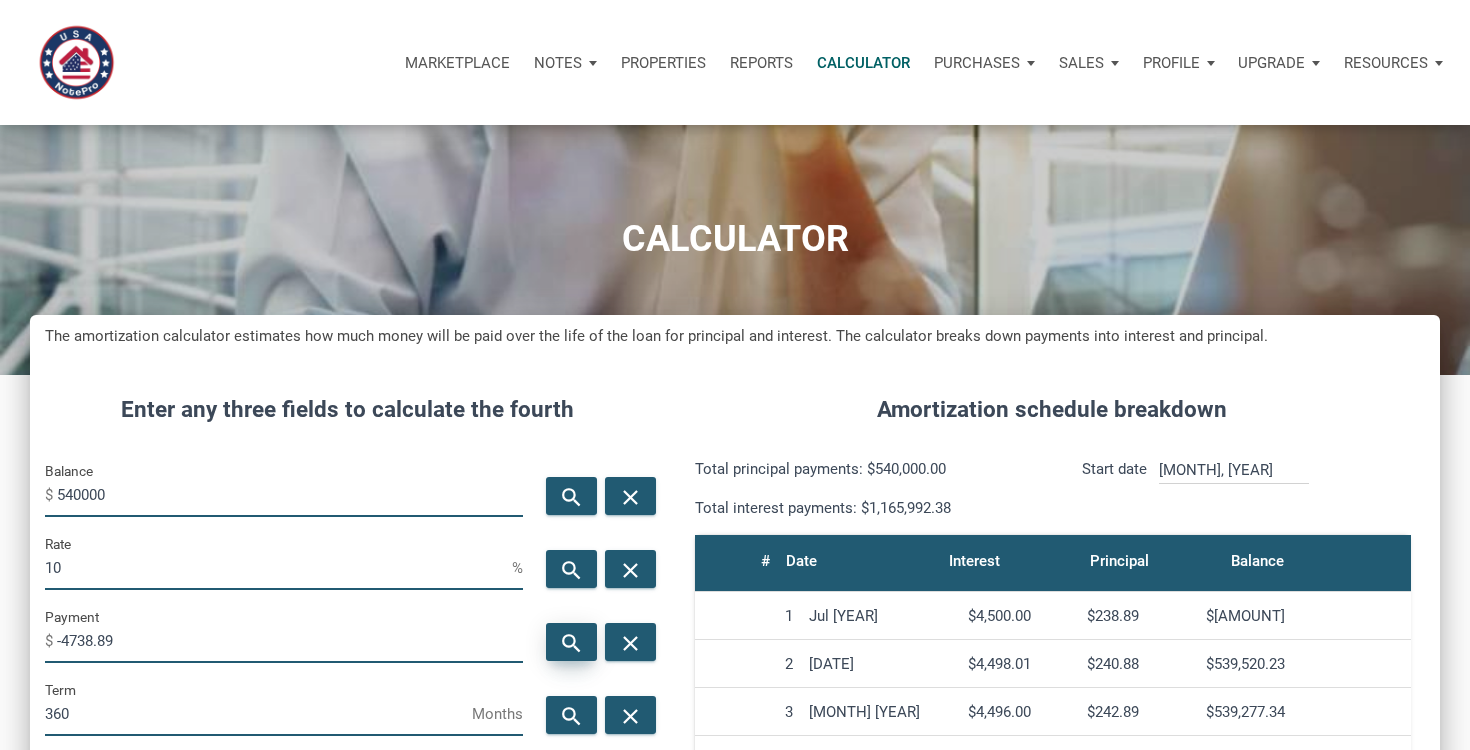 scroll, scrollTop: 999028, scrollLeft: 998590, axis: both 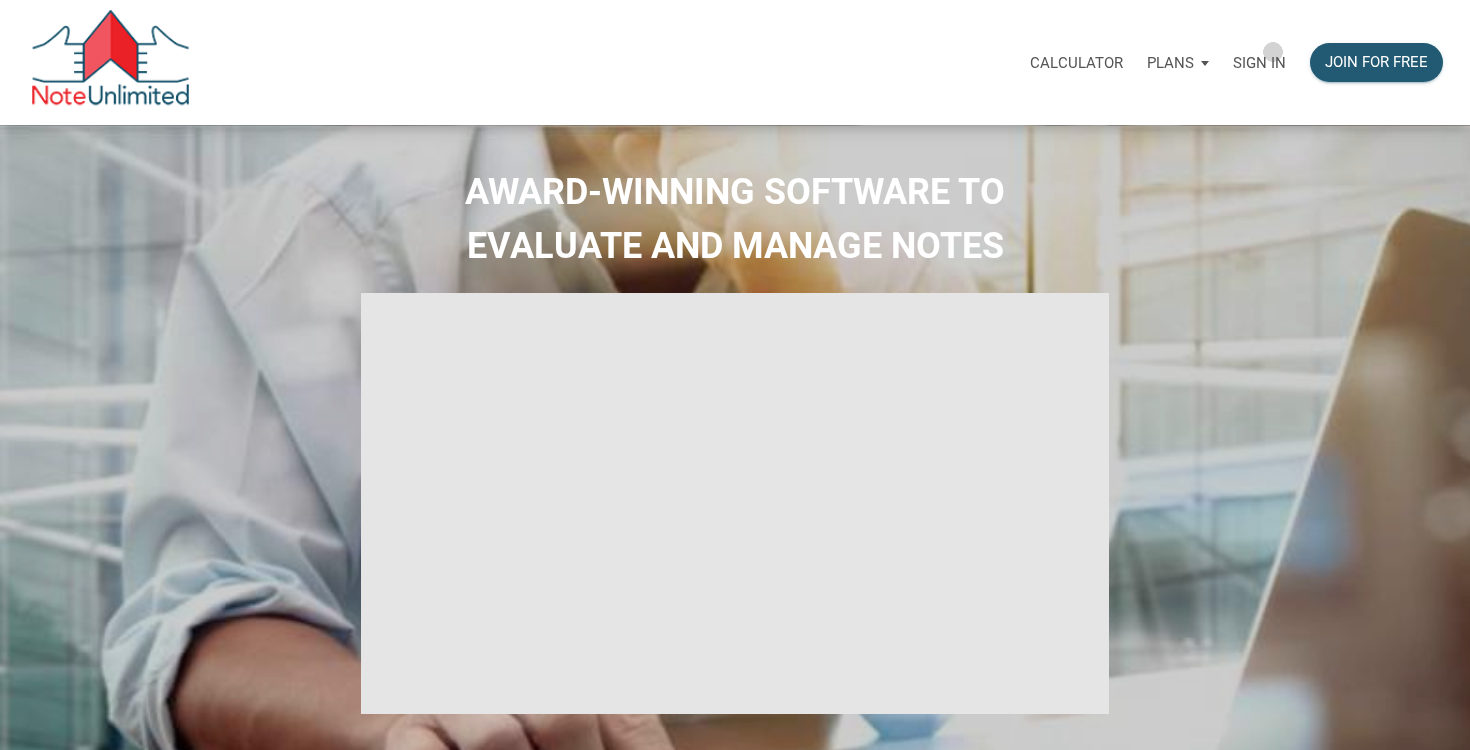 click on "Sign in" at bounding box center [1259, 62] 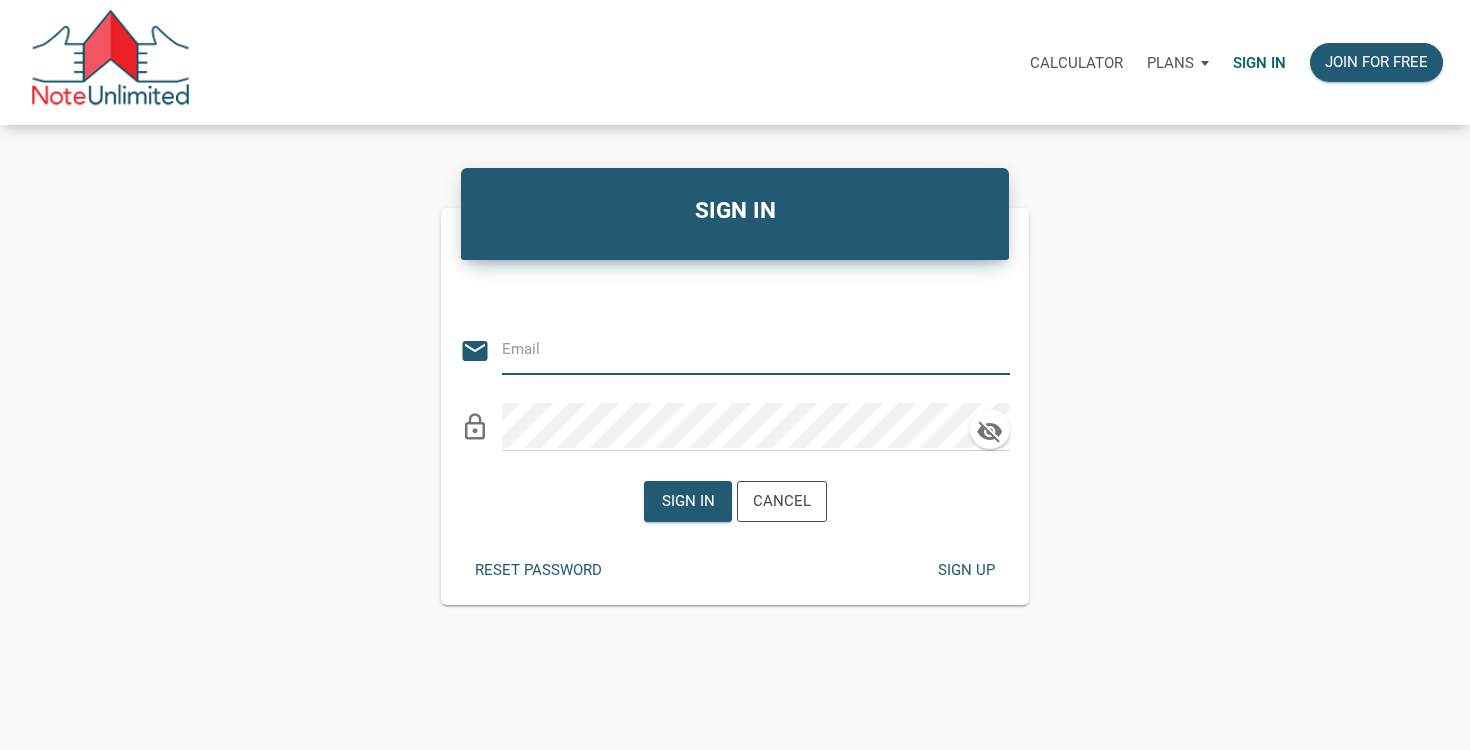 type on "[EMAIL]" 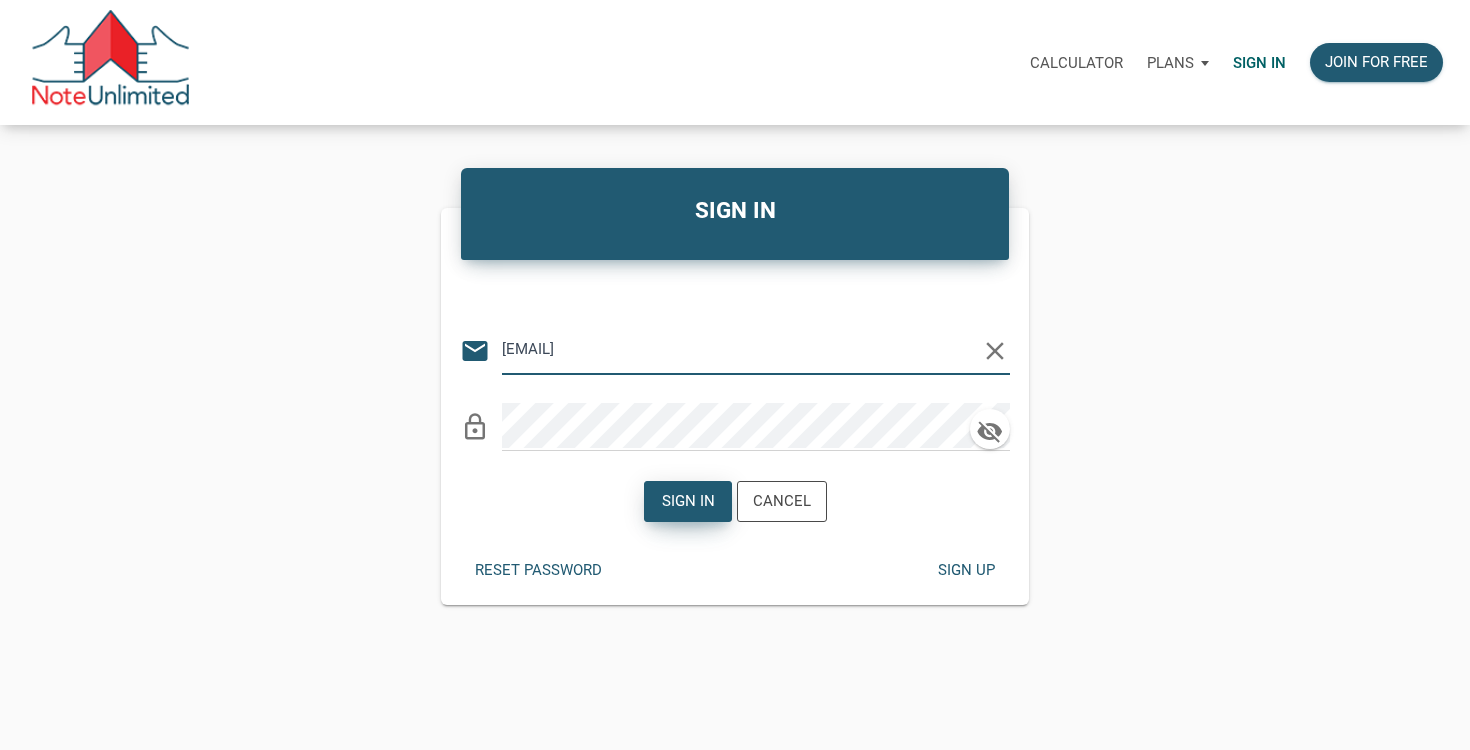 click on "Sign in" at bounding box center [687, 501] 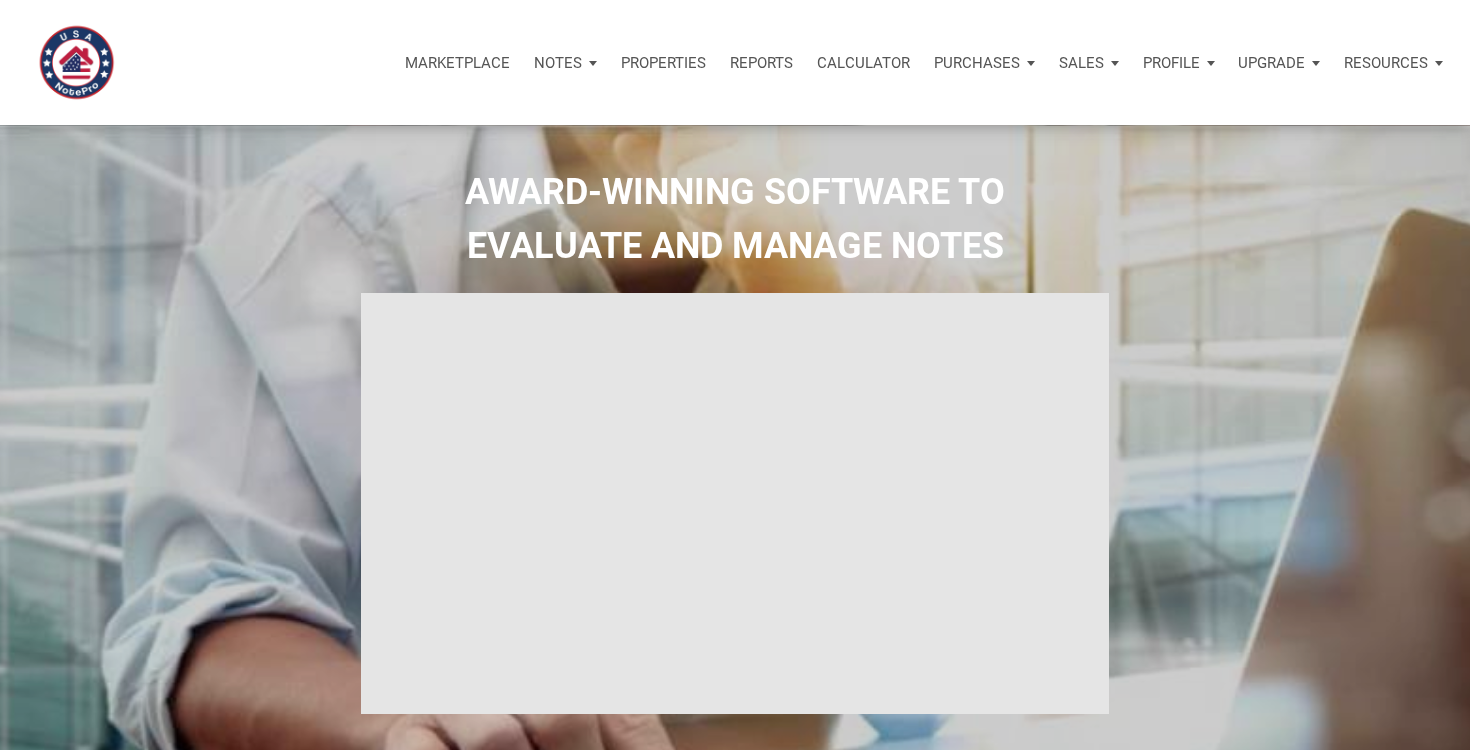 click on "Calculator" at bounding box center [863, 63] 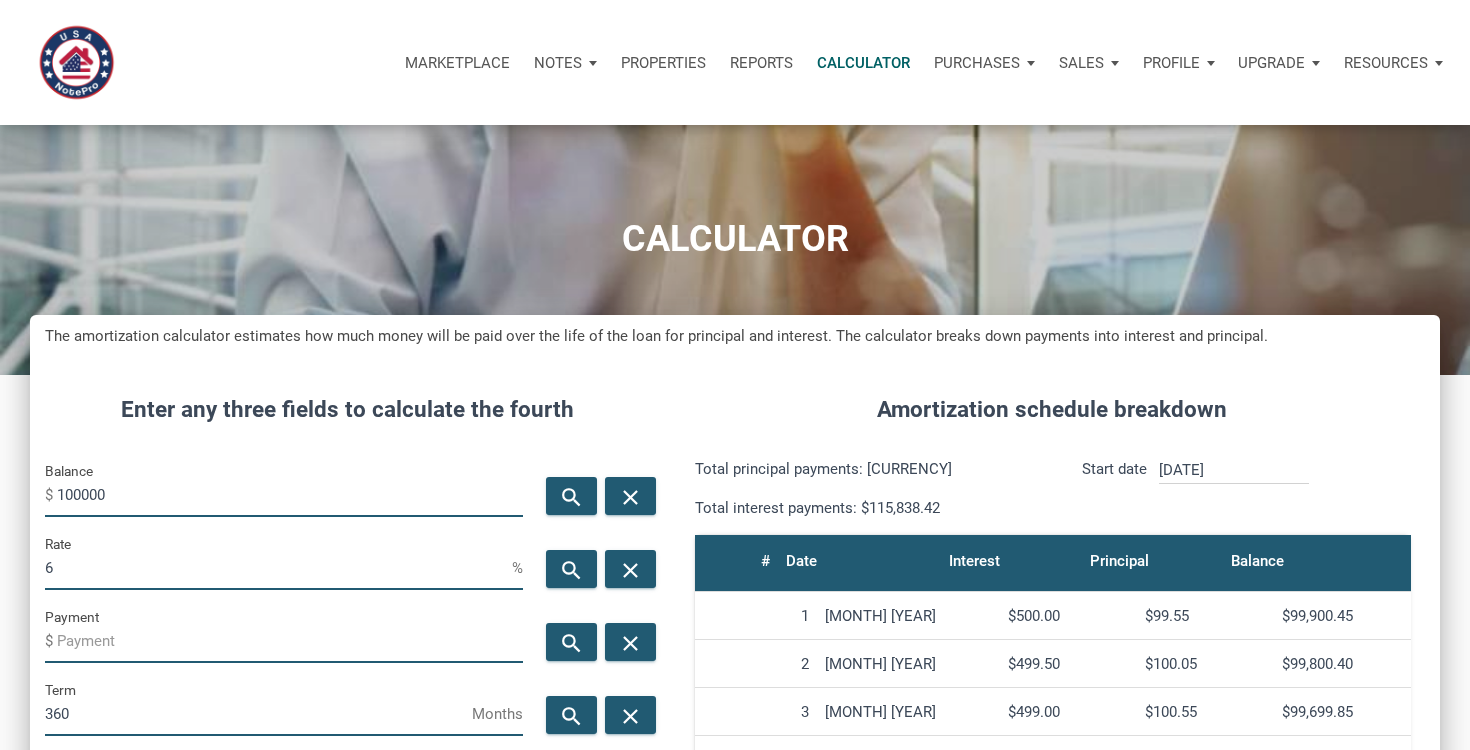 scroll, scrollTop: 999028, scrollLeft: 998590, axis: both 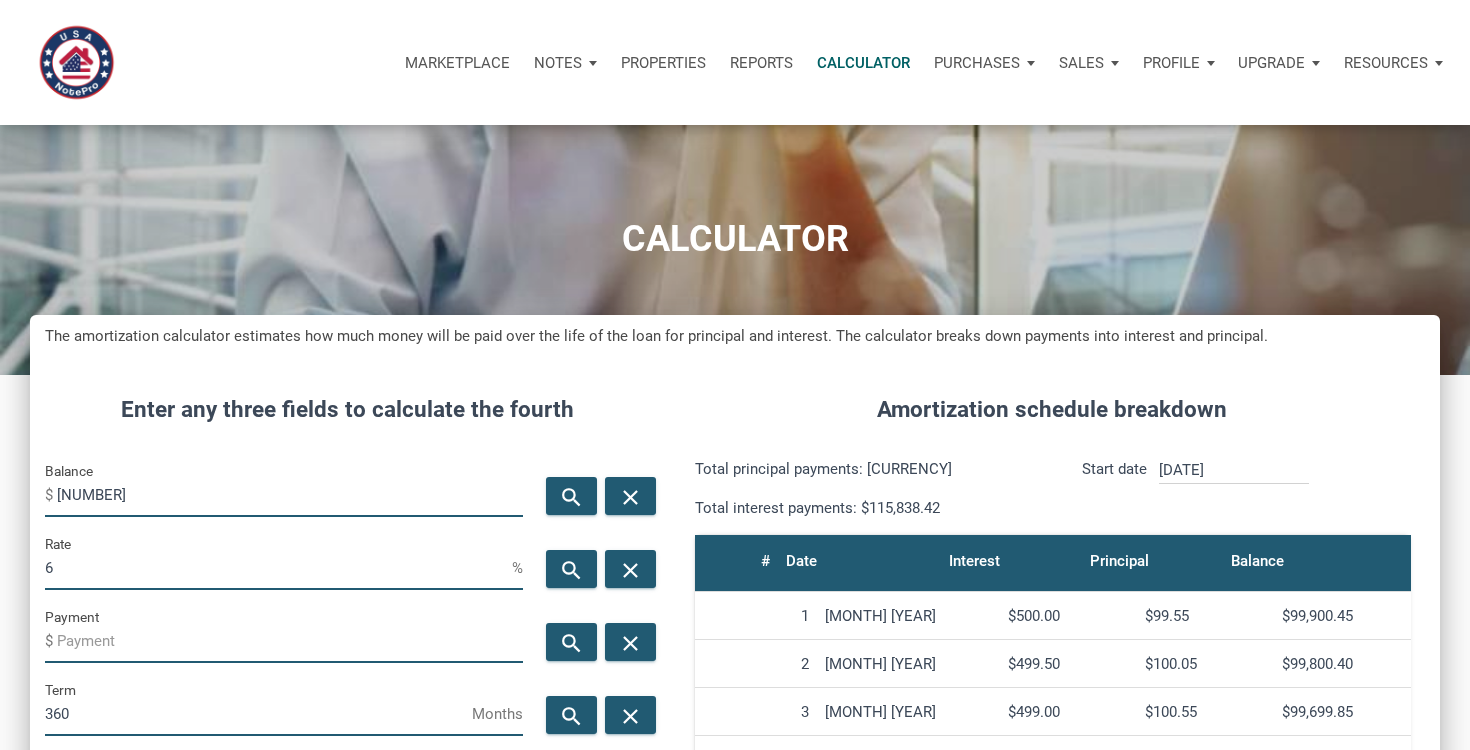 type on "537000" 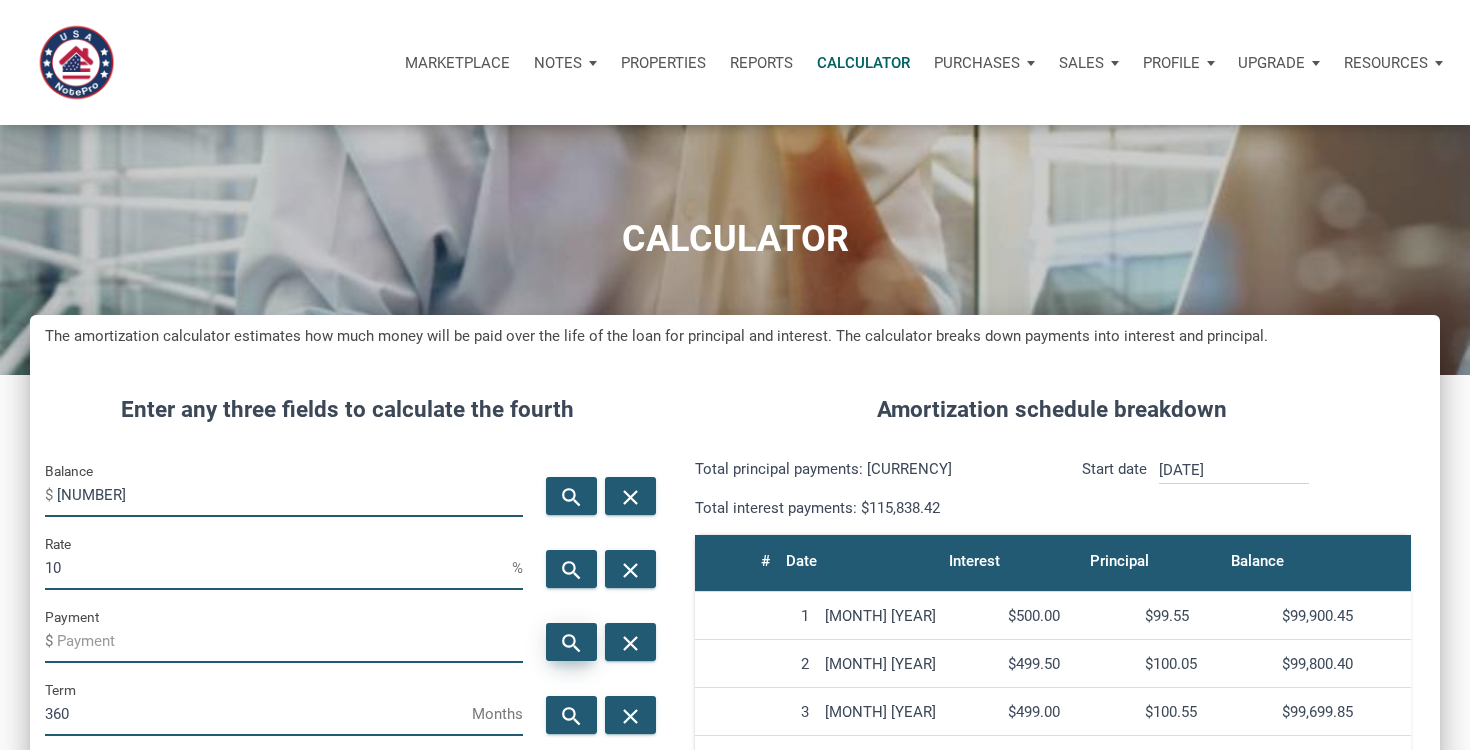 type on "10" 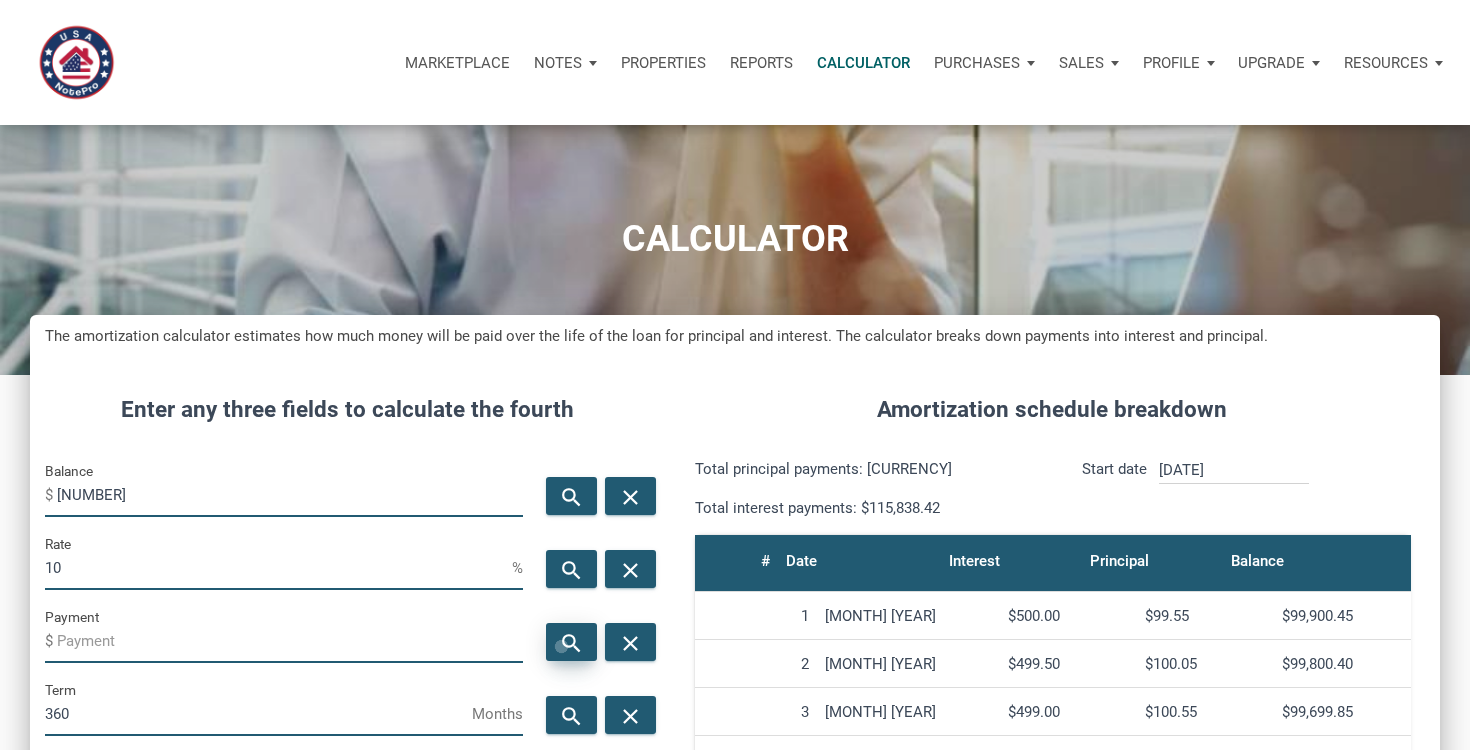click on "search" at bounding box center [572, 497] 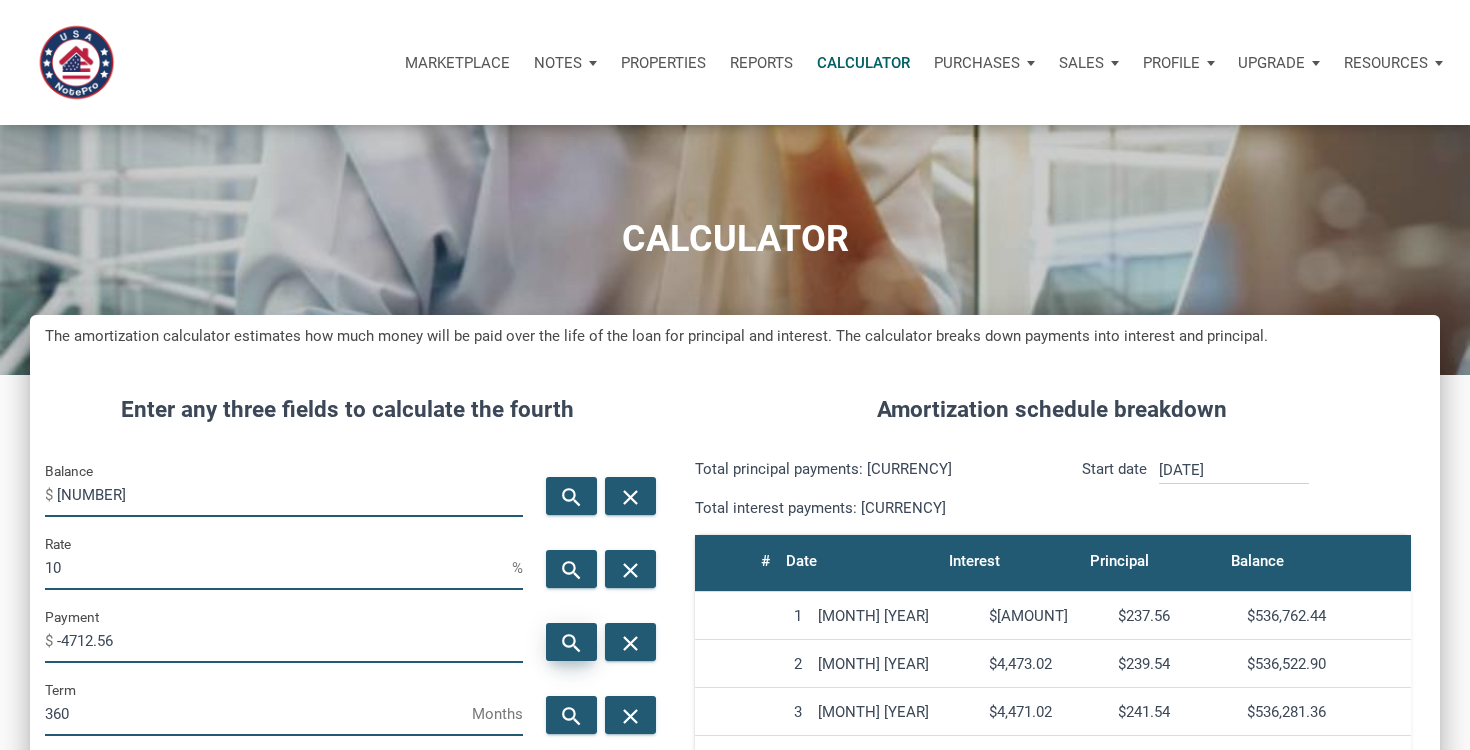 scroll, scrollTop: 999028, scrollLeft: 998590, axis: both 